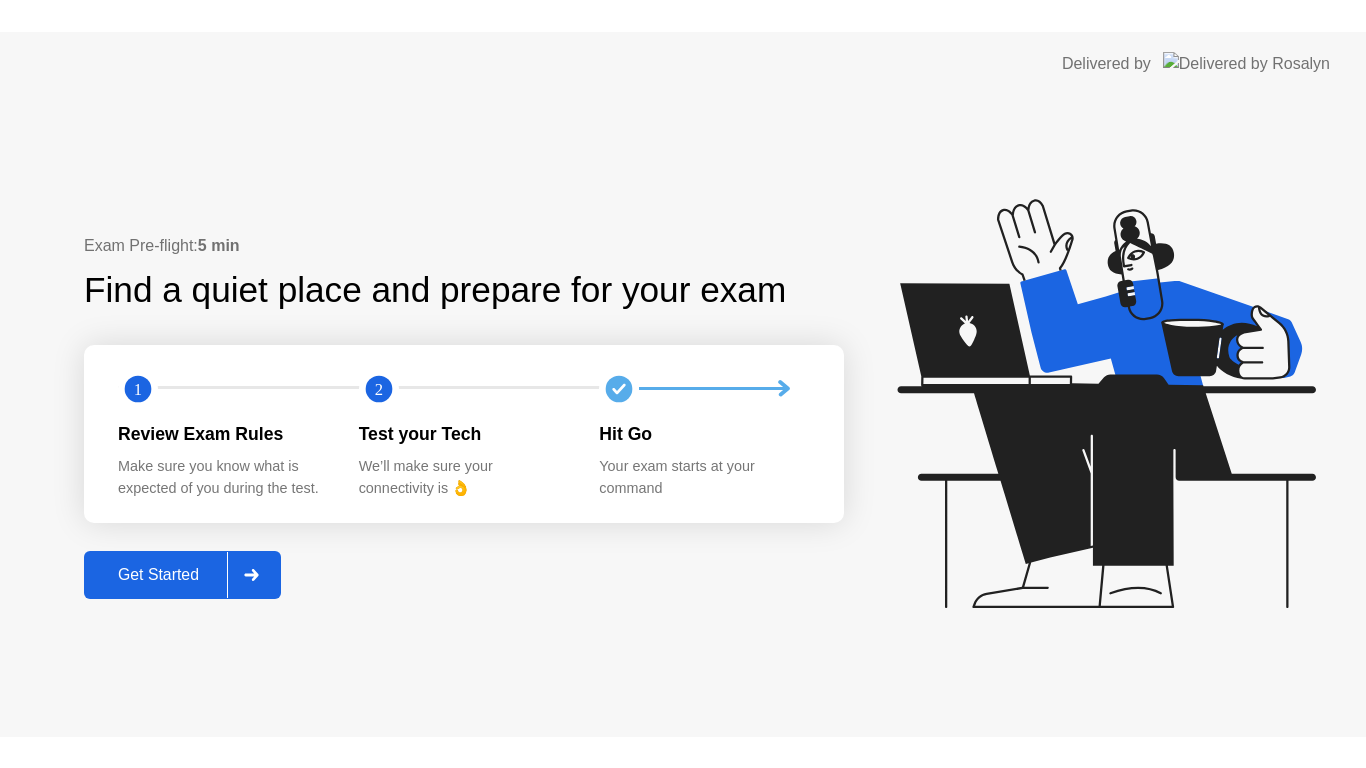 scroll, scrollTop: 0, scrollLeft: 0, axis: both 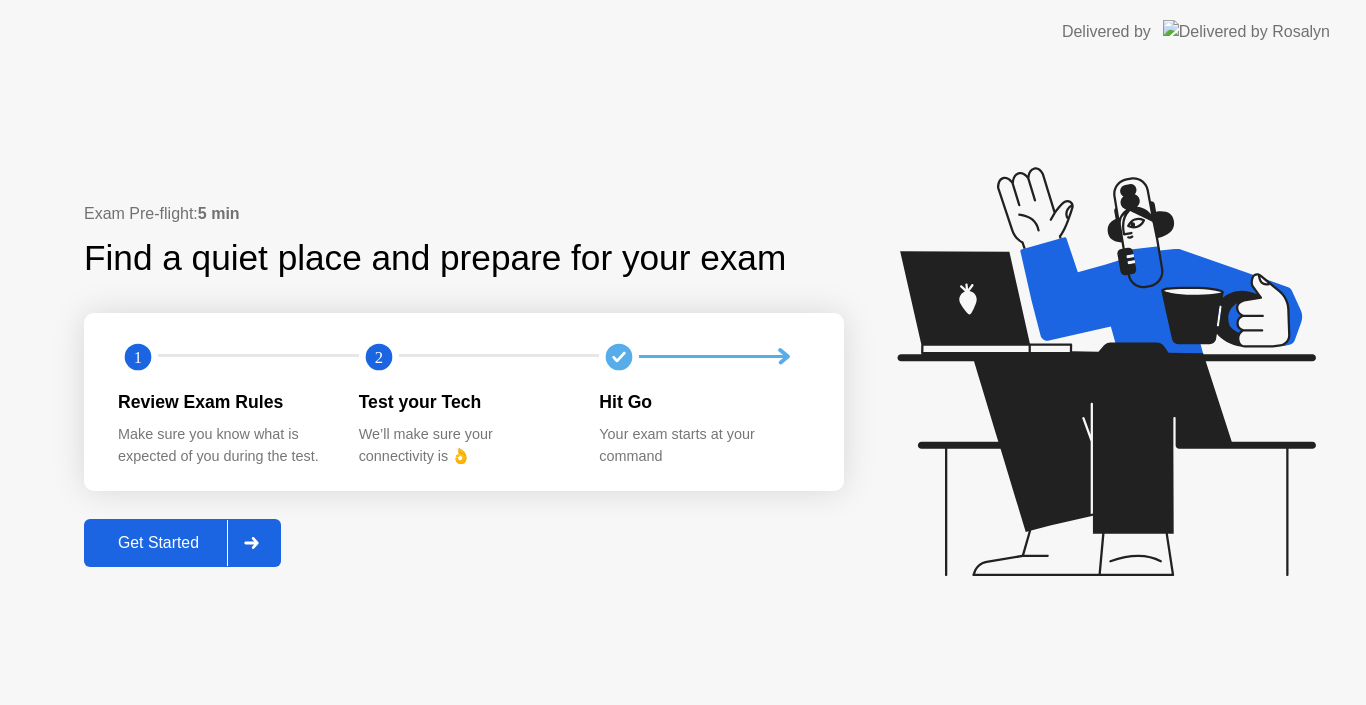 click on "Exam Pre-flight:  5 min Find a quiet place and prepare for your exam 1 2 Review Exam Rules Make sure you know what is expected of you during the test. Test your Tech We’ll make sure your   connectivity is 👌  Hit Go Your exam starts at your command Get Started" 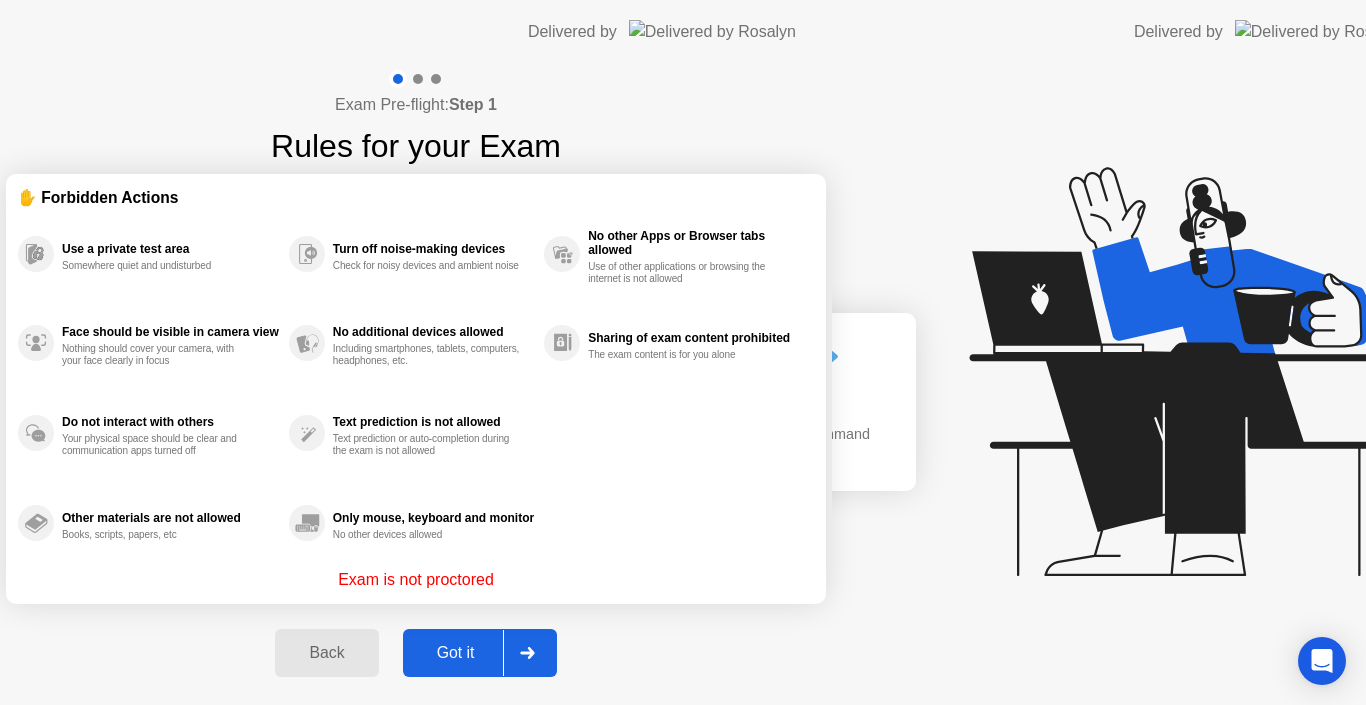 click on "Exam Pre-flight:  Step 1 Rules for your Exam ✋ Forbidden Actions Use a private test area Somewhere quiet and undisturbed Face should be visible in camera view Nothing should cover your camera, with your face clearly in focus Do not interact with others Your physical space should be clear and communication apps turned off Other materials are not allowed Books, scripts, papers, etc Turn off noise-making devices Check for noisy devices and ambient noise No additional devices allowed Including smartphones, tablets, computers, headphones, etc. Text prediction is not allowed Text prediction or auto-completion during the exam is not allowed Only mouse, keyboard and monitor No other devices allowed No other Apps or Browser tabs allowed Use of other applications or browsing the internet is not allowed Sharing of exam content prohibited The exam content is for you alone Exam is not proctored Back Got it" 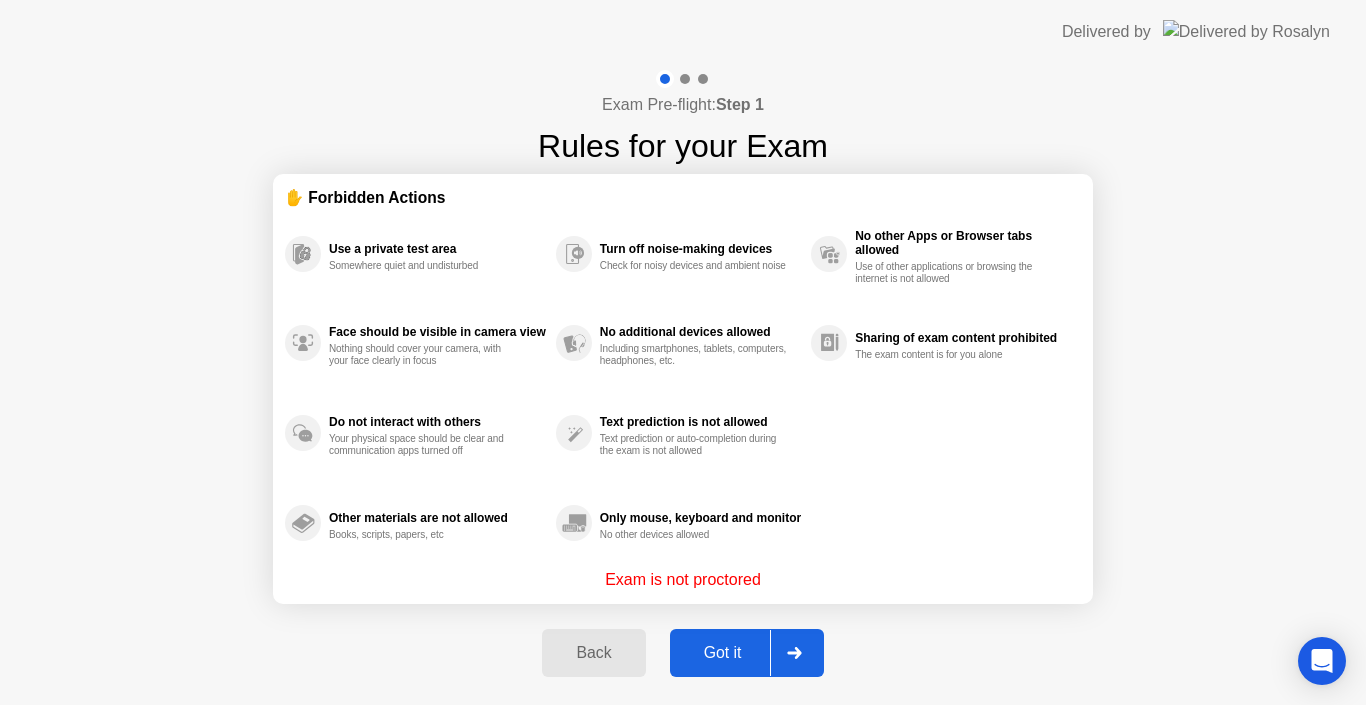 click on "Got it" 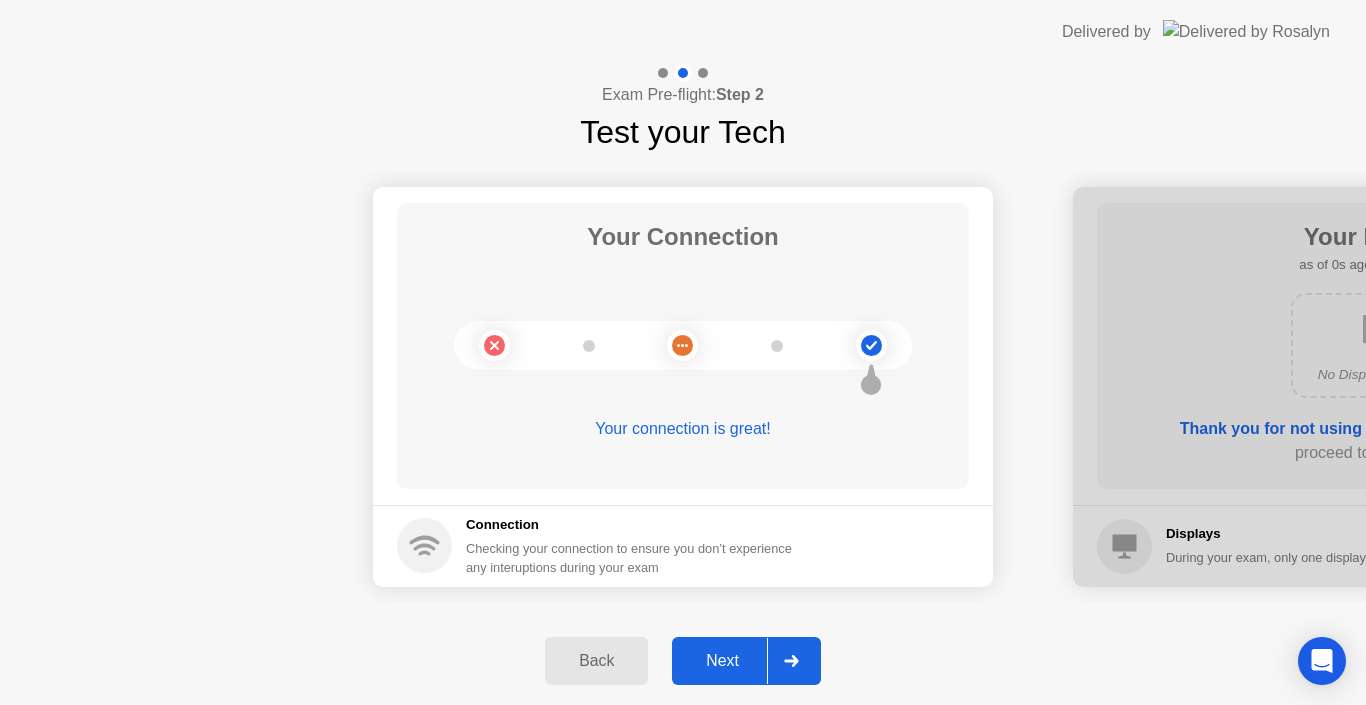 click on "Next" 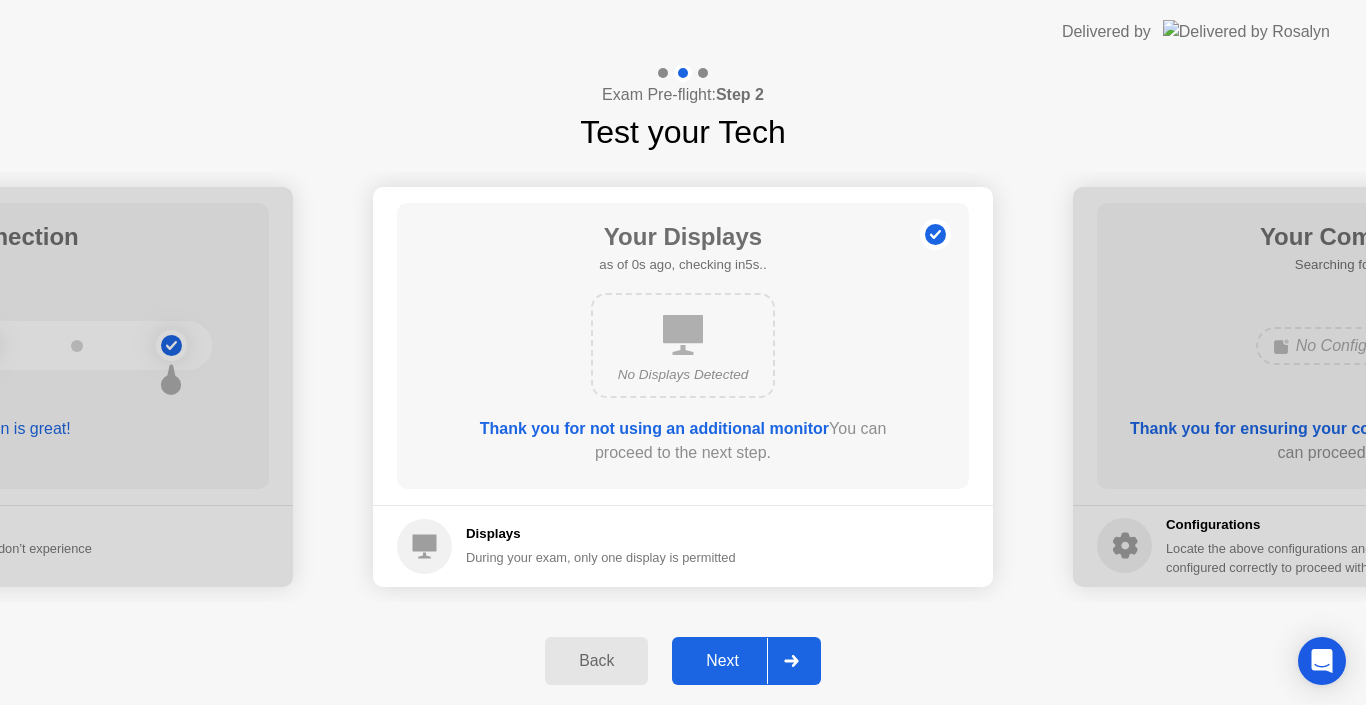 click on "Next" 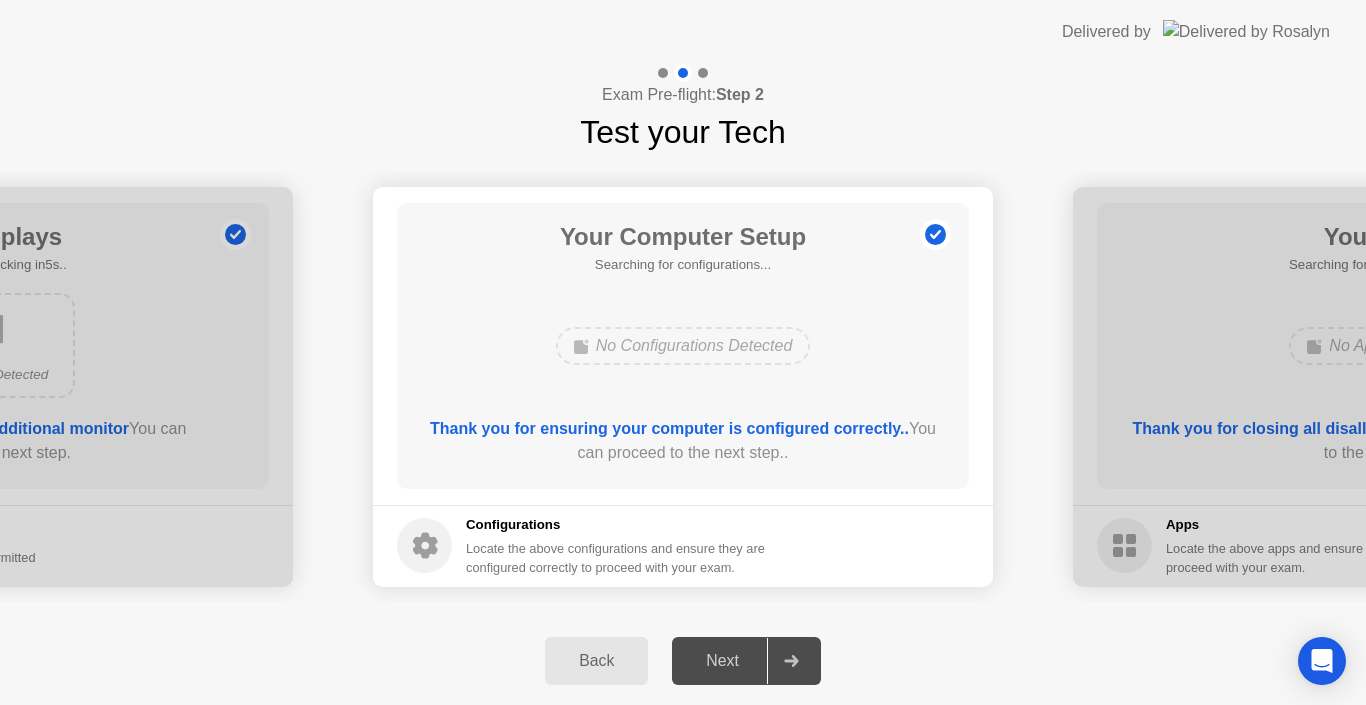 click on "Next" 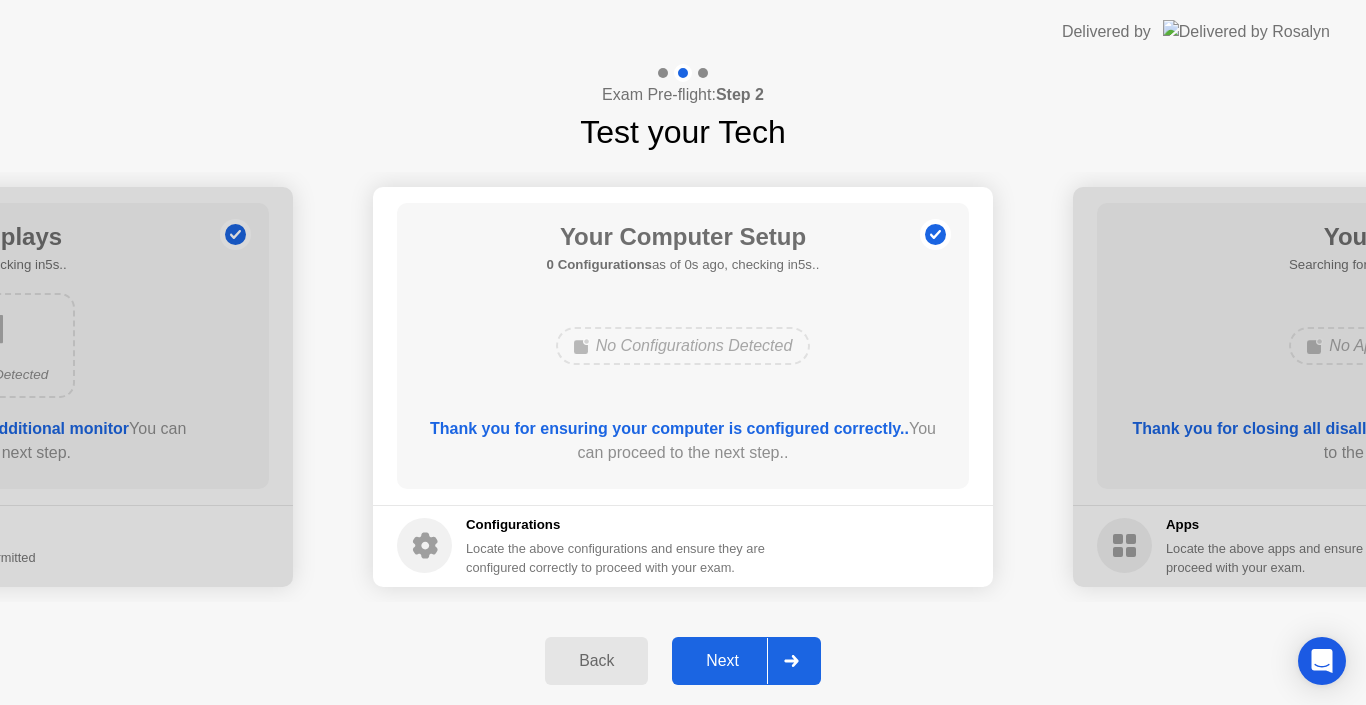 click on "Next" 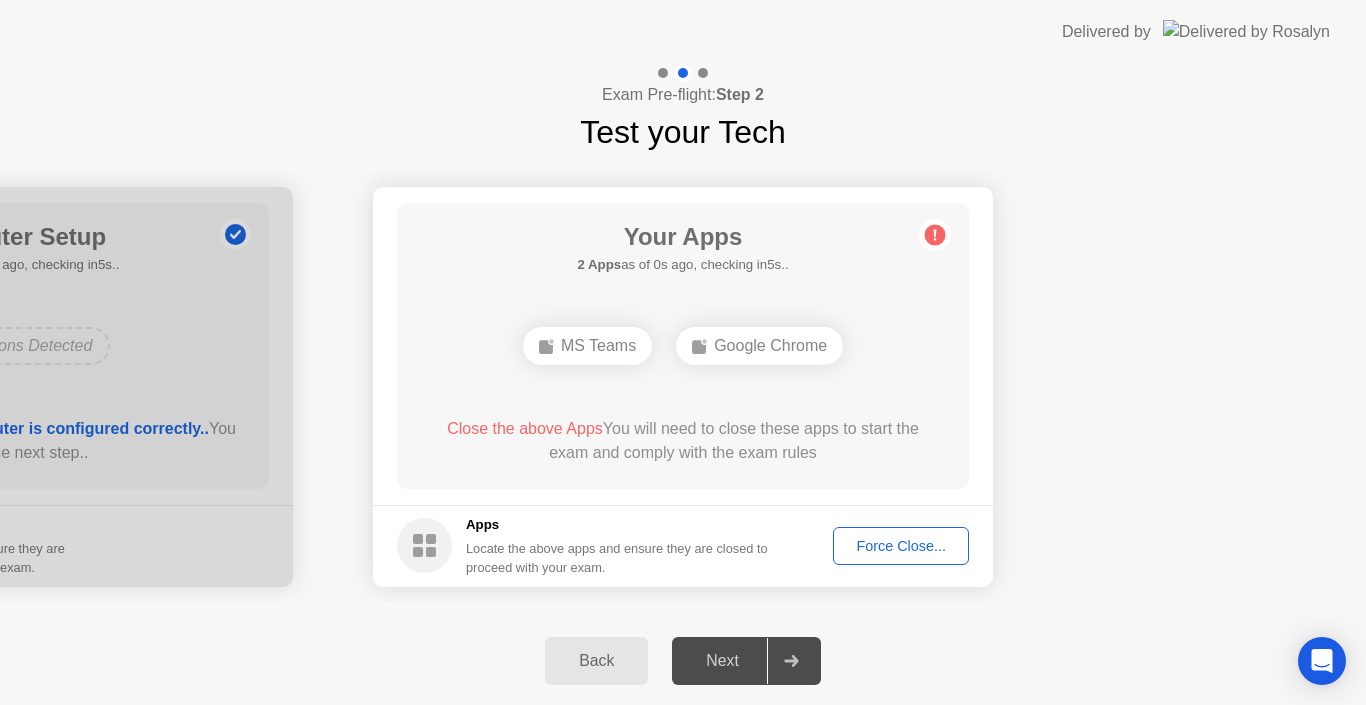 click on "Force Close..." 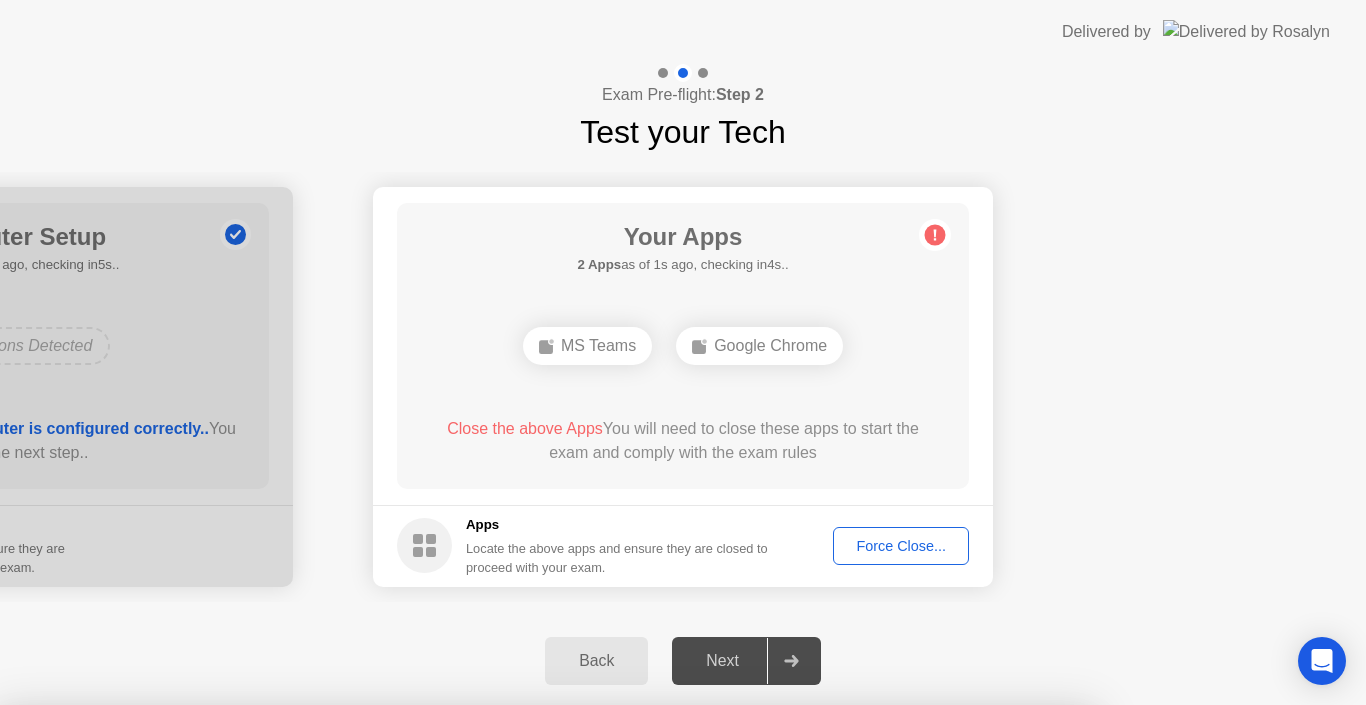 click on "Need help? Let [PERSON_NAME] close your apps for you  Clicking "Confirm" below will force close  MS Teams  and  1 other app  even if there are unsaved changes..  Learn more about closing apps  MS Teams   Google Chrome  Cancel Confirm" at bounding box center [546, 863] 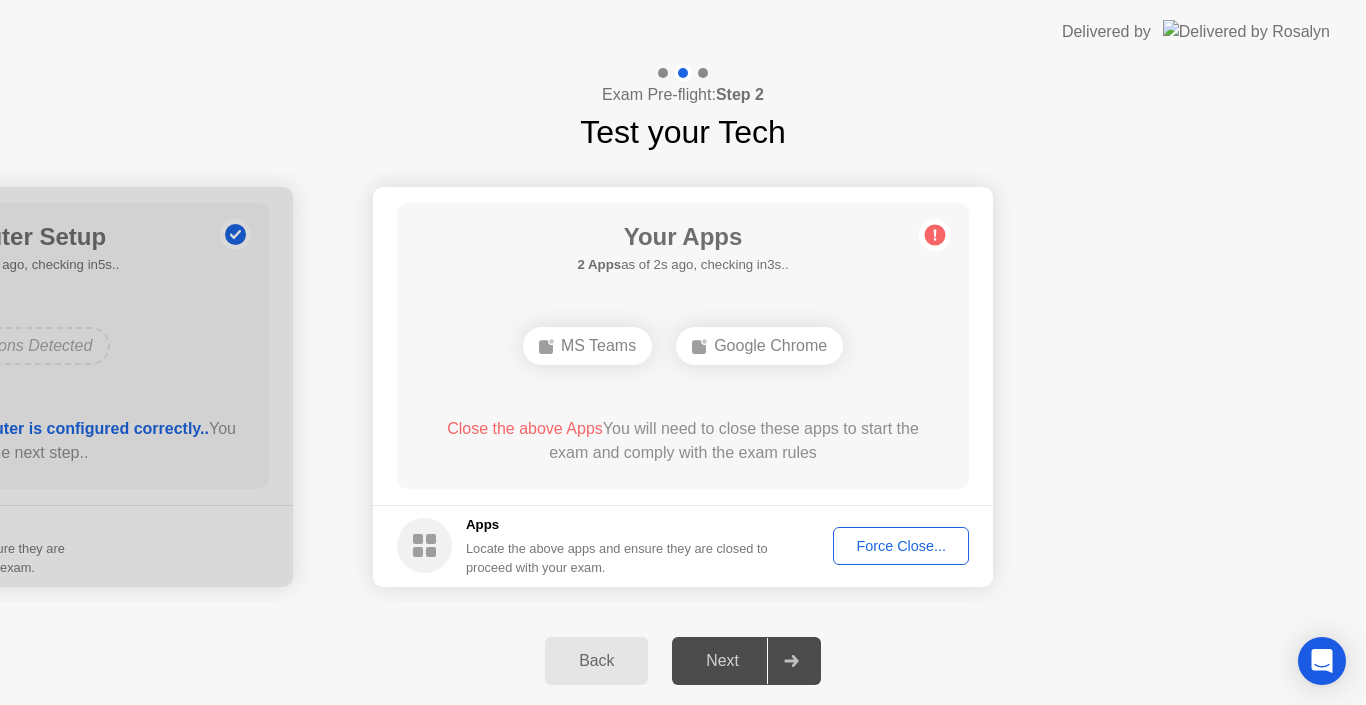 click on "Force Close..." 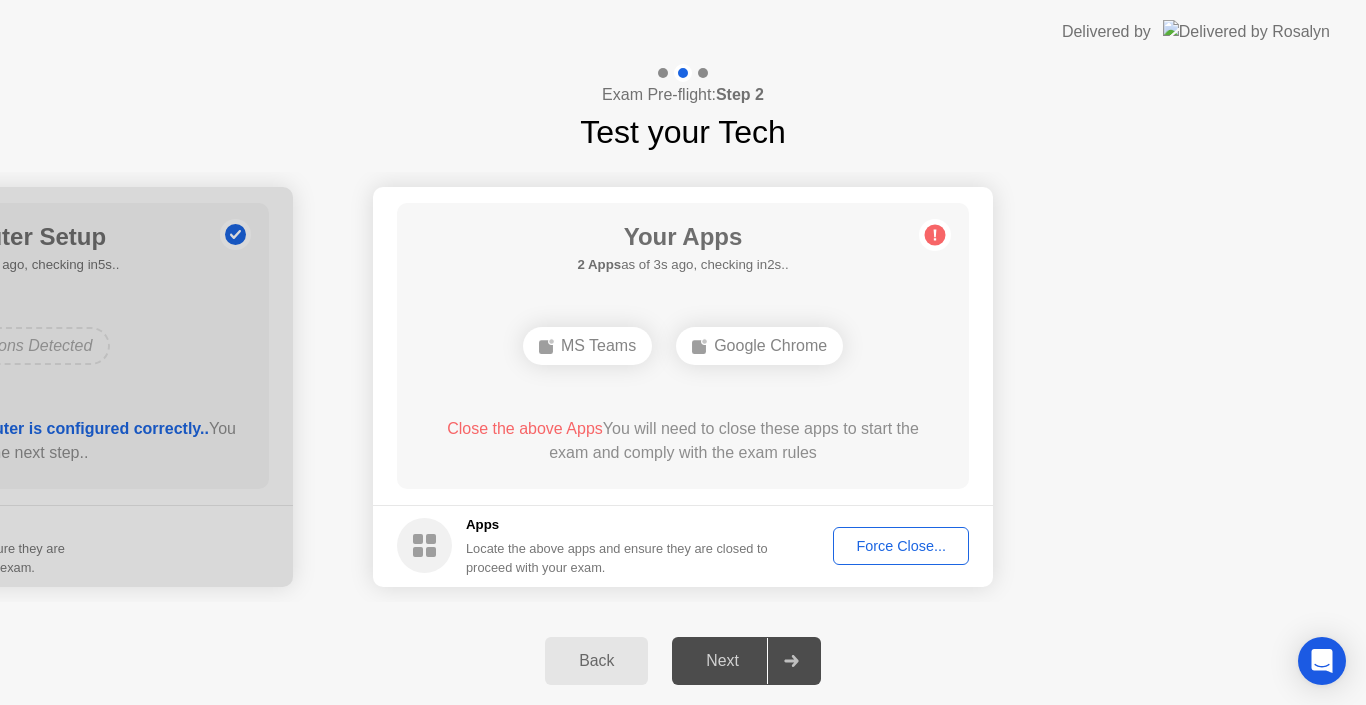 click on "Force Close..." 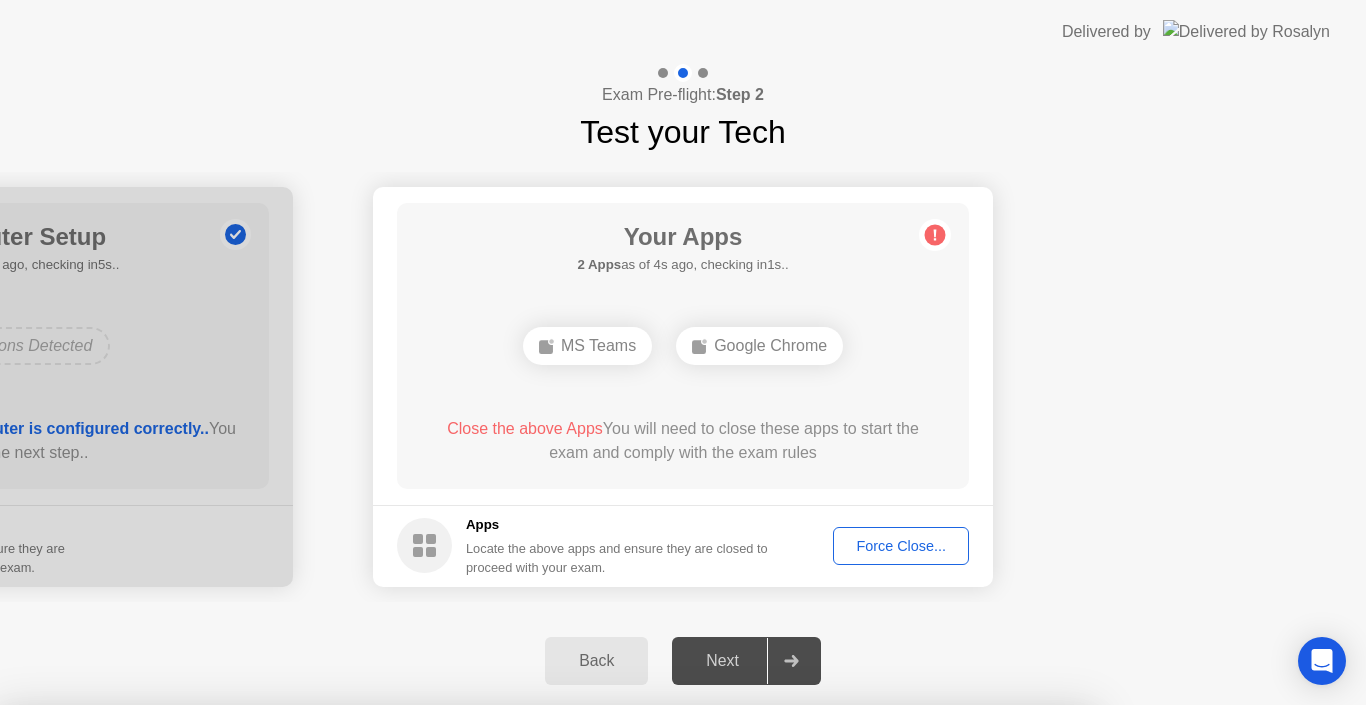 click on "Confirm" at bounding box center (613, 981) 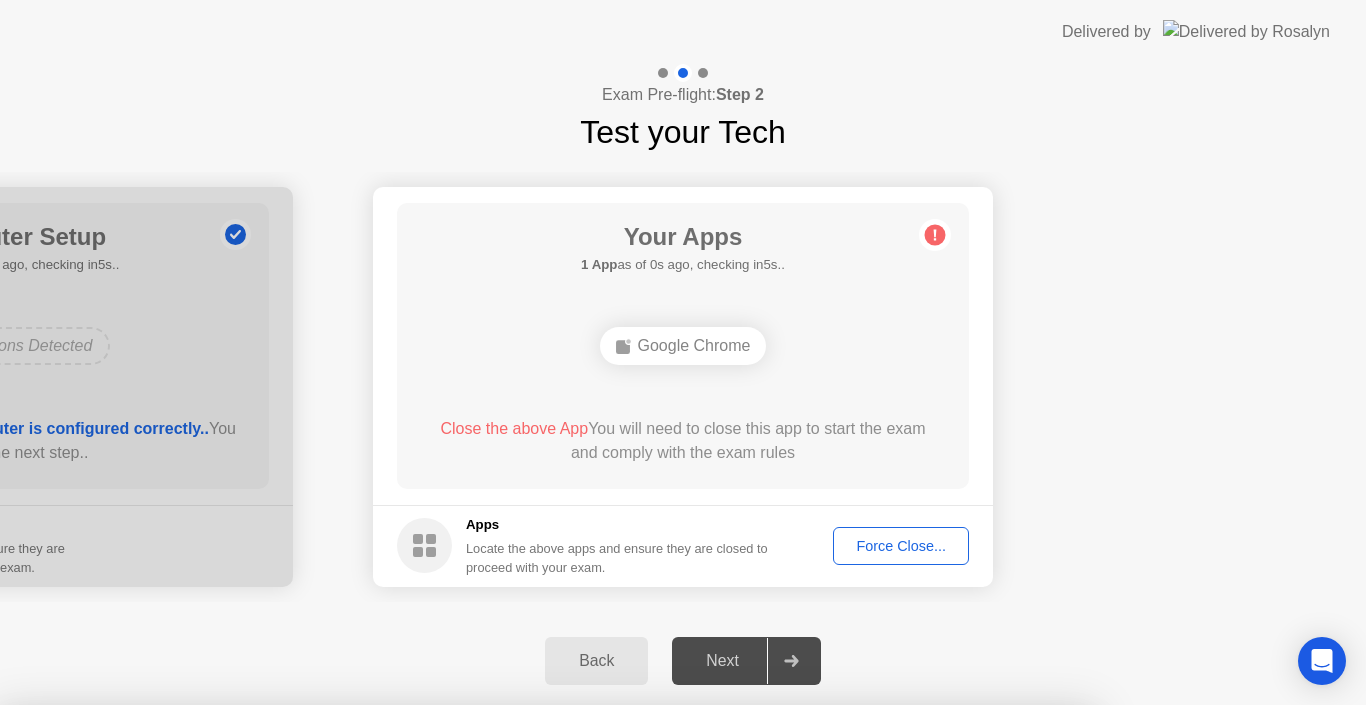 click on "Close" at bounding box center (465, 943) 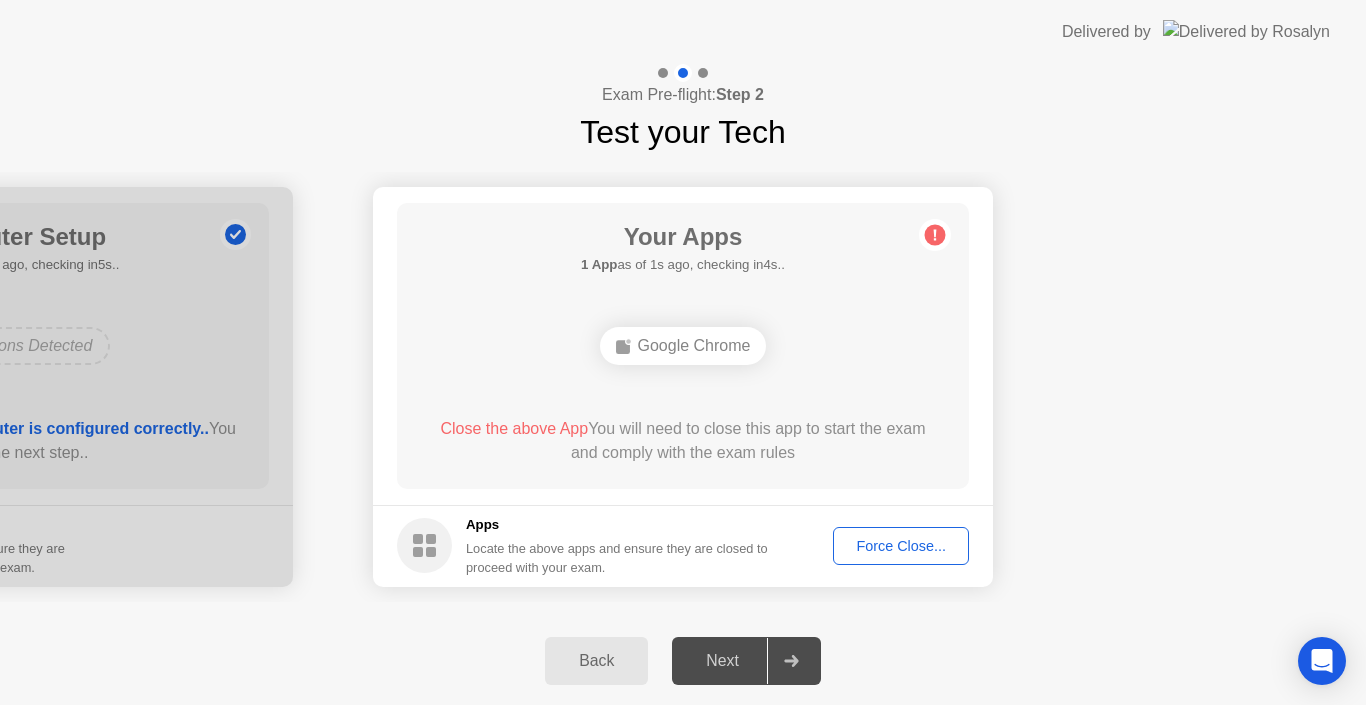 click on "Force Close..." 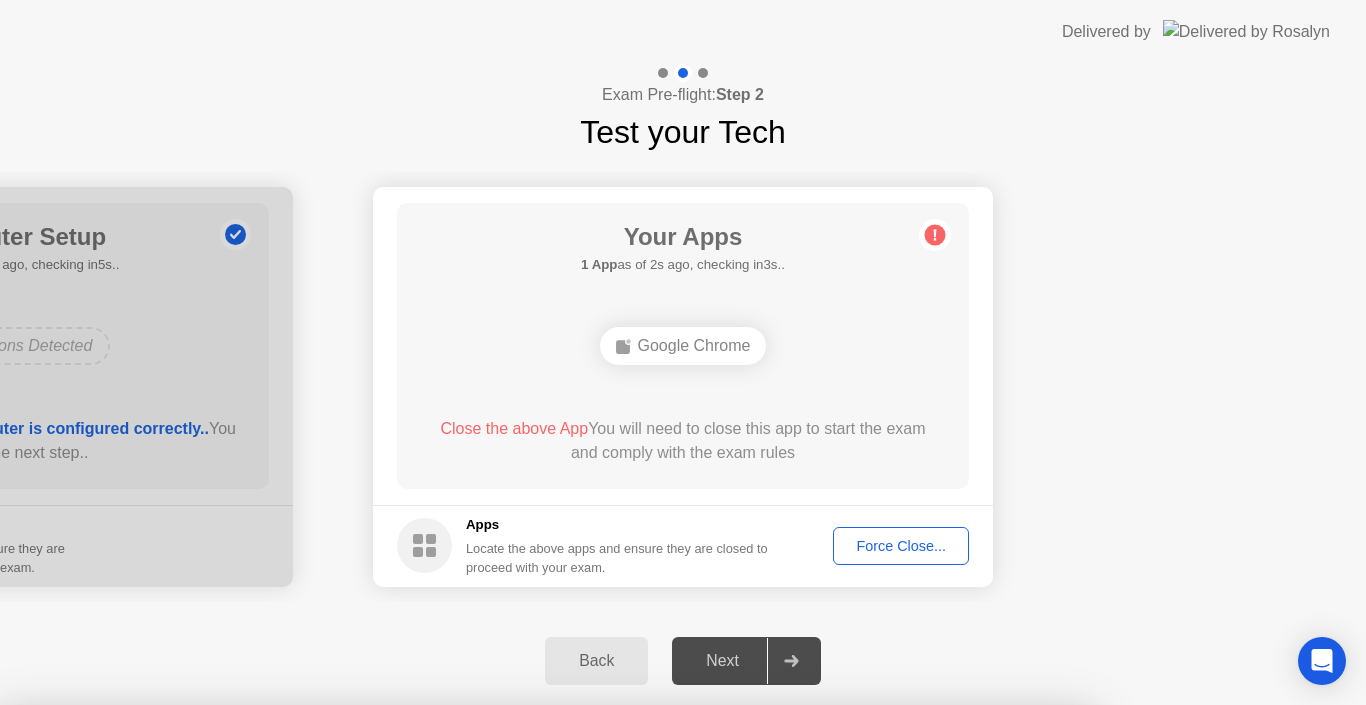 click on "Confirm" at bounding box center (613, 981) 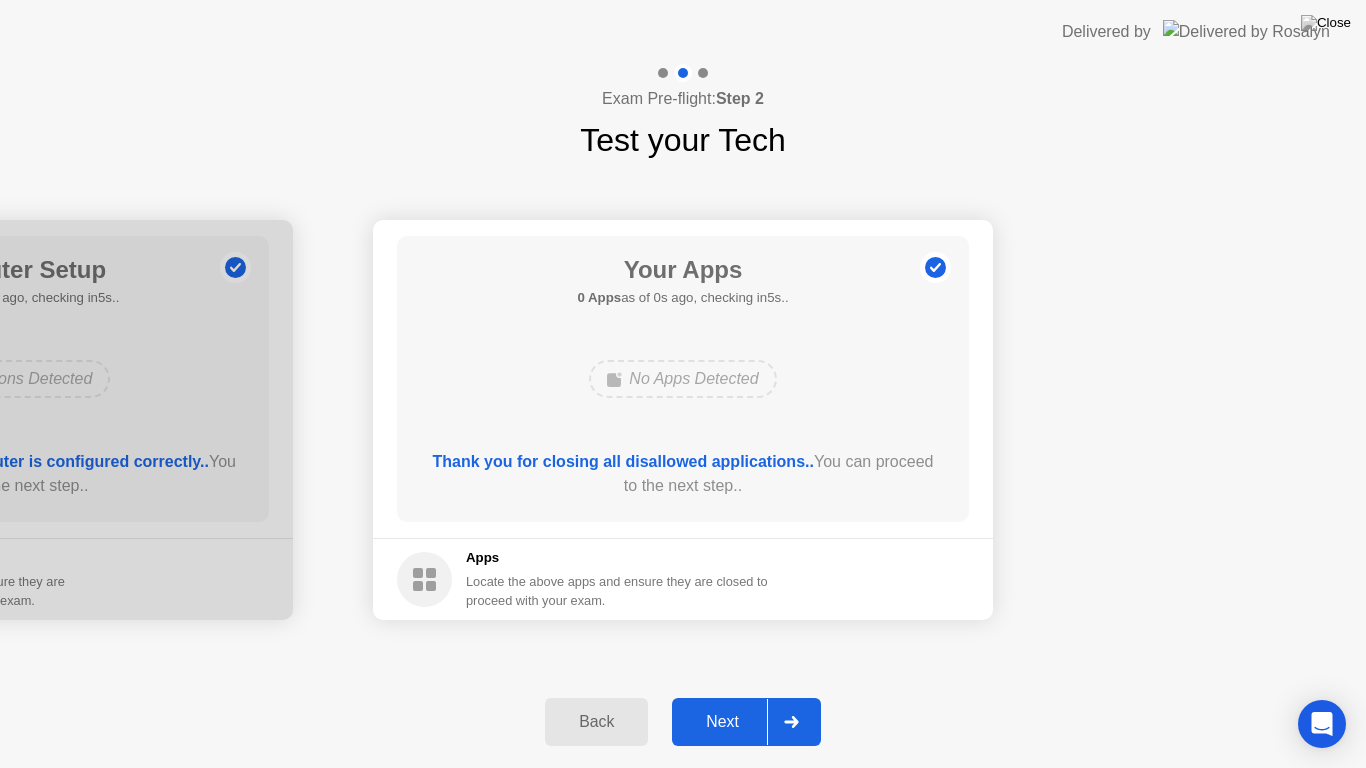 click on "Next" 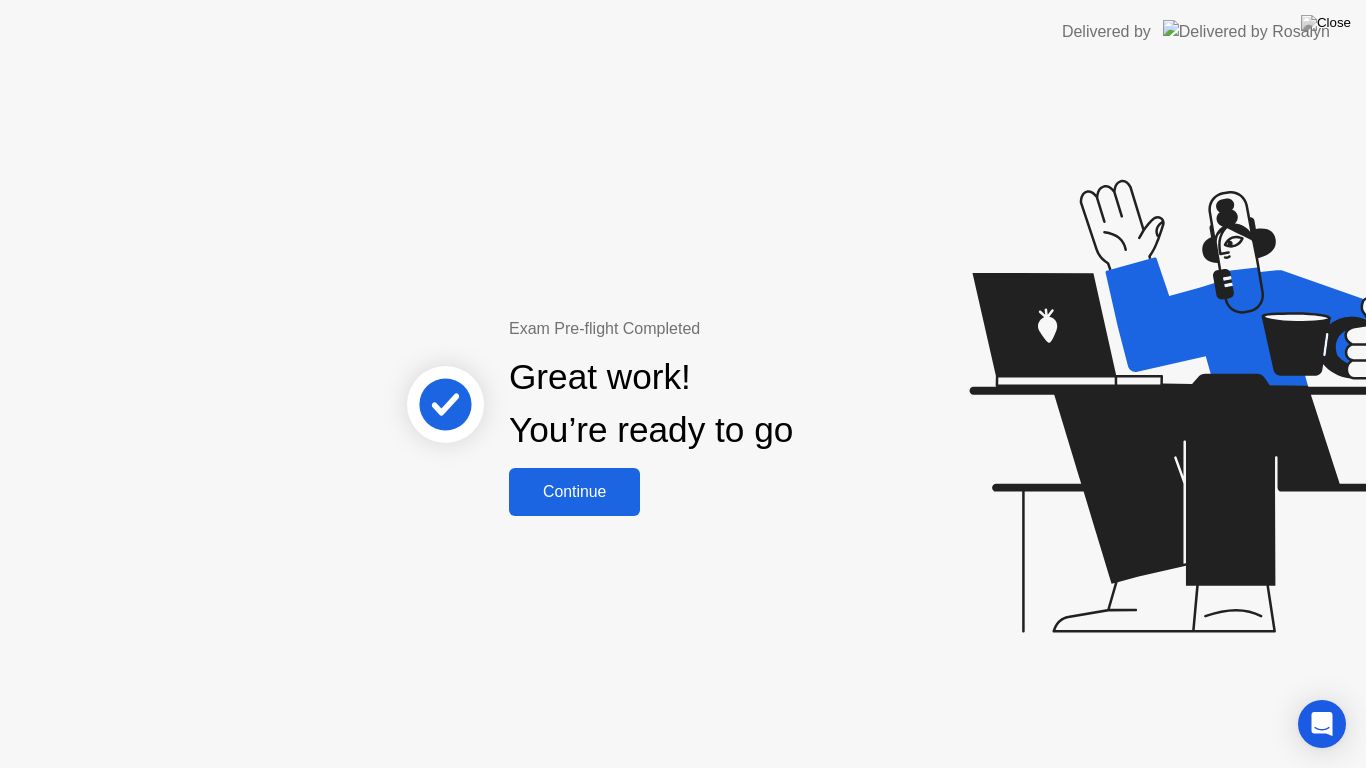click on "Continue" 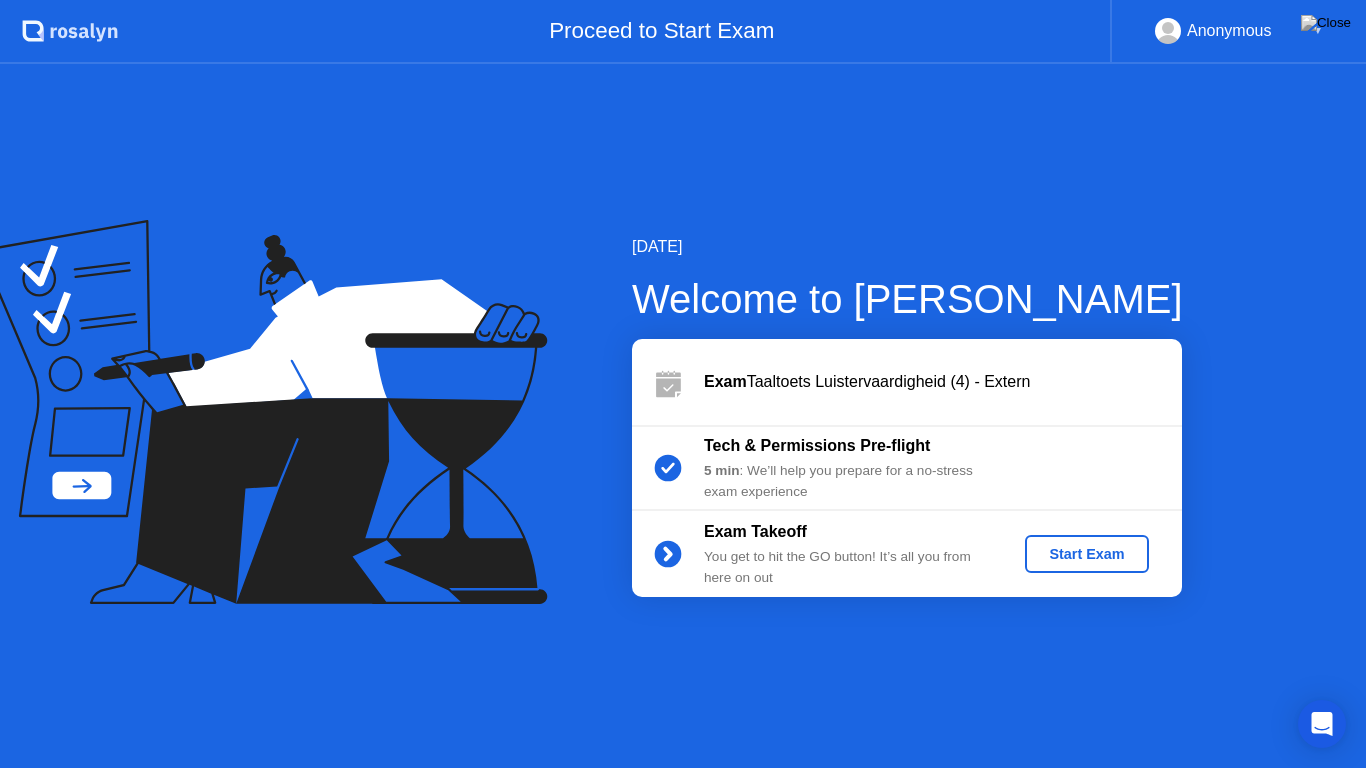 click on "Start Exam" 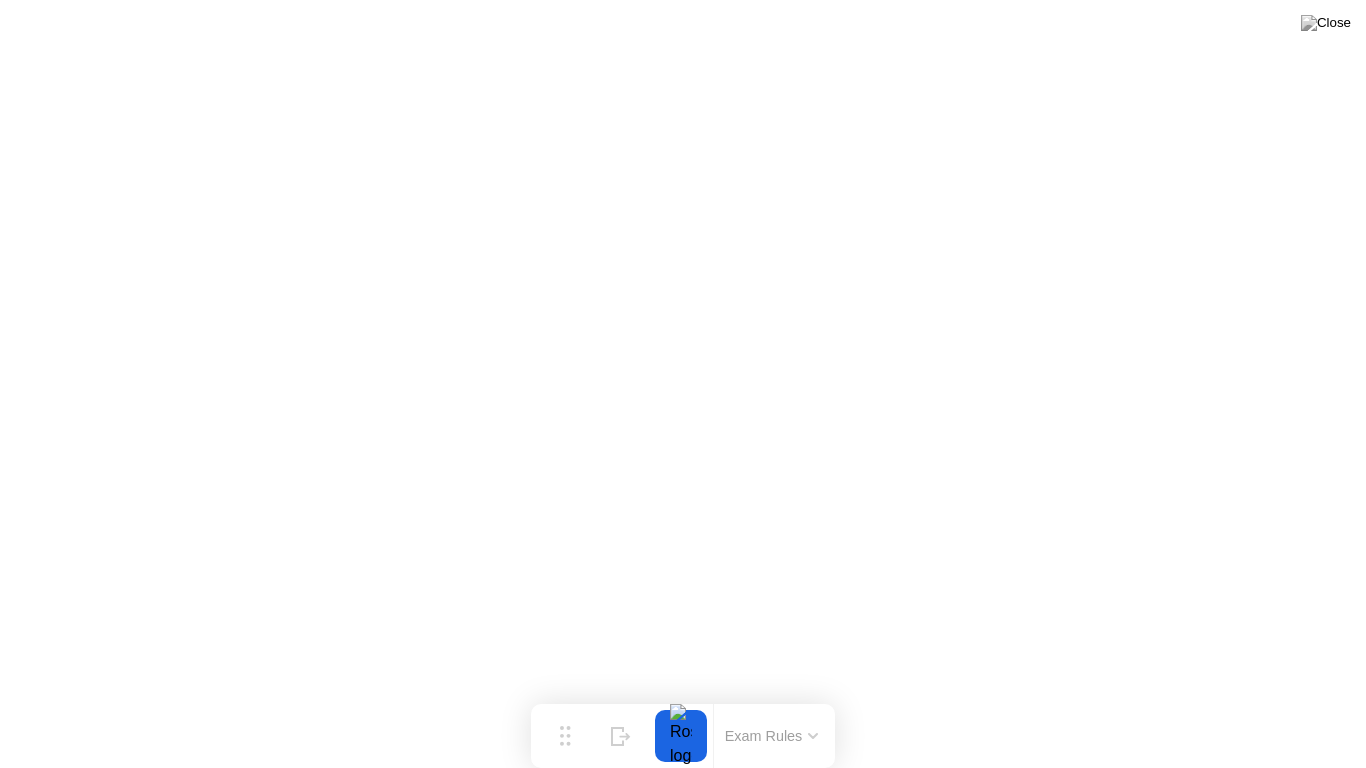 click 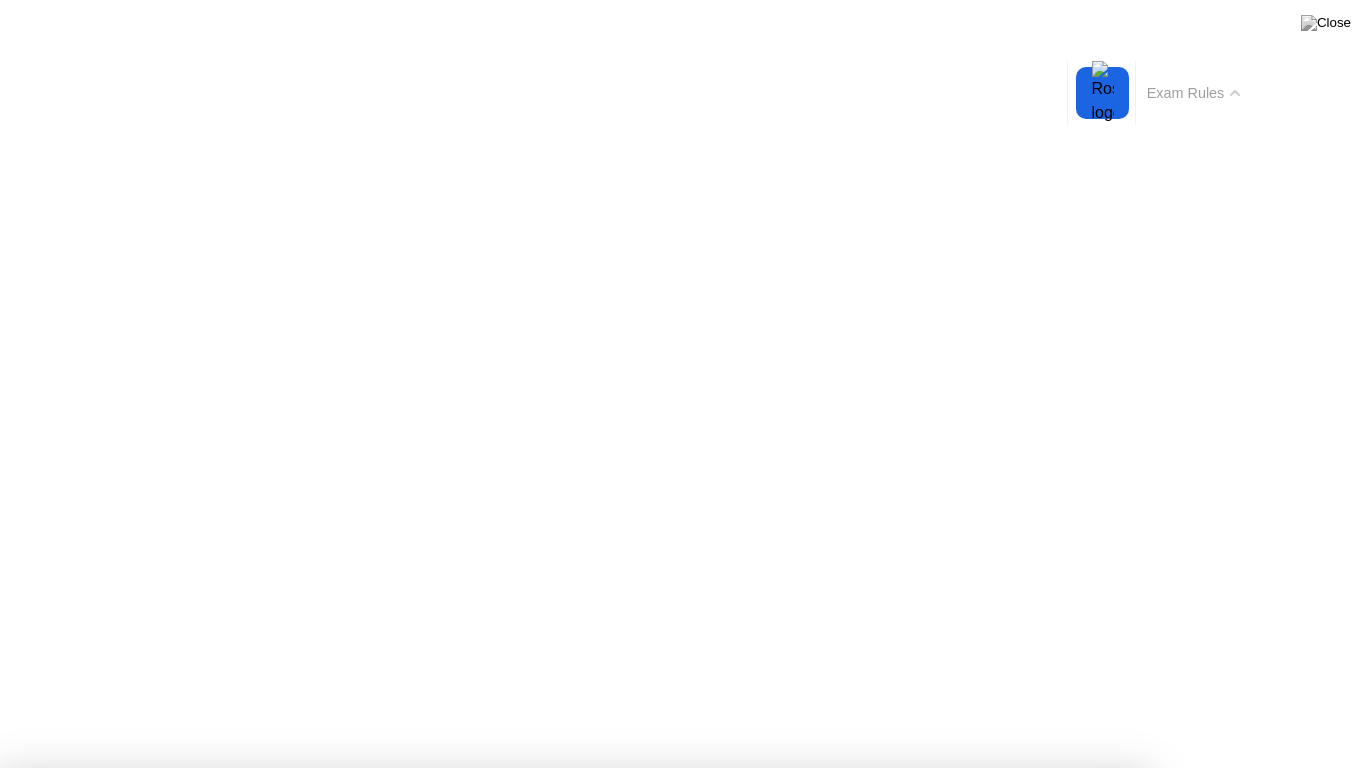click on "Got it!" at bounding box center (574, 1375) 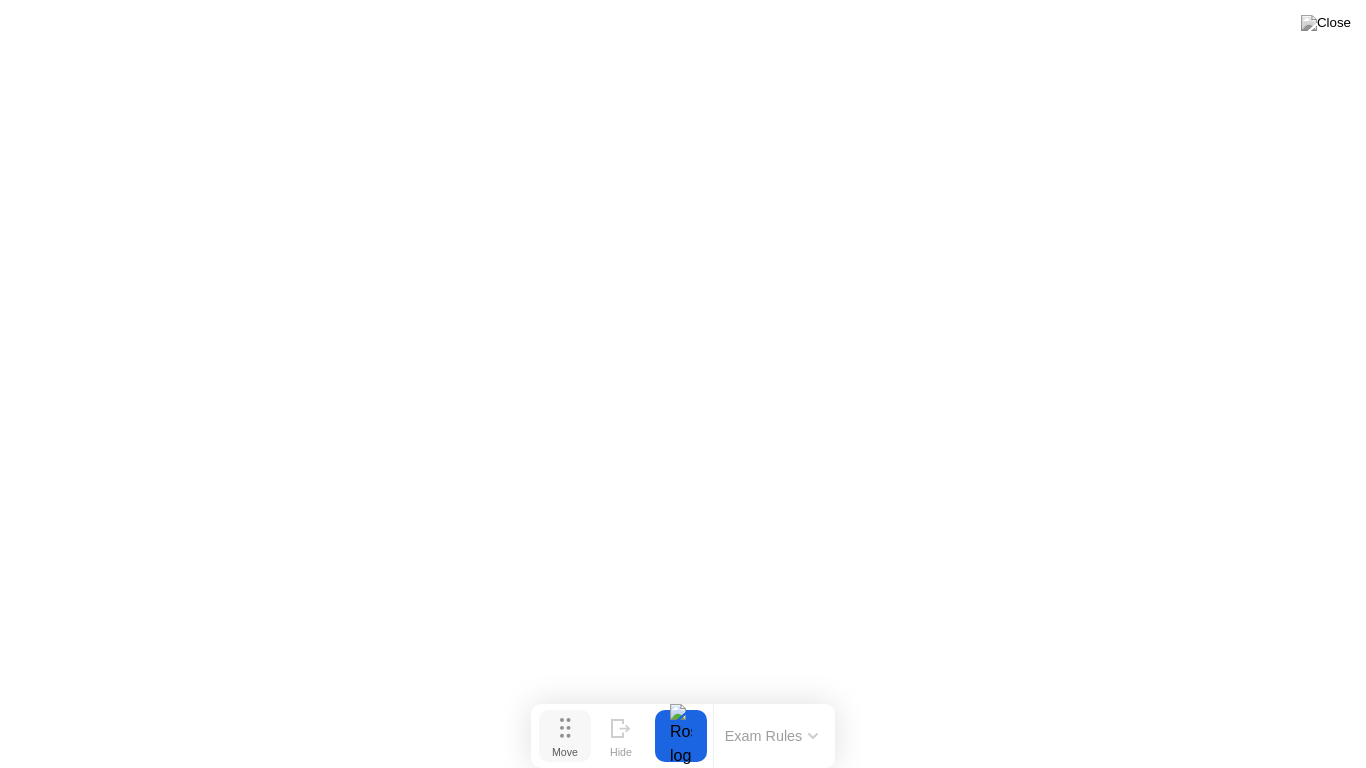 click on "Move" at bounding box center (565, 752) 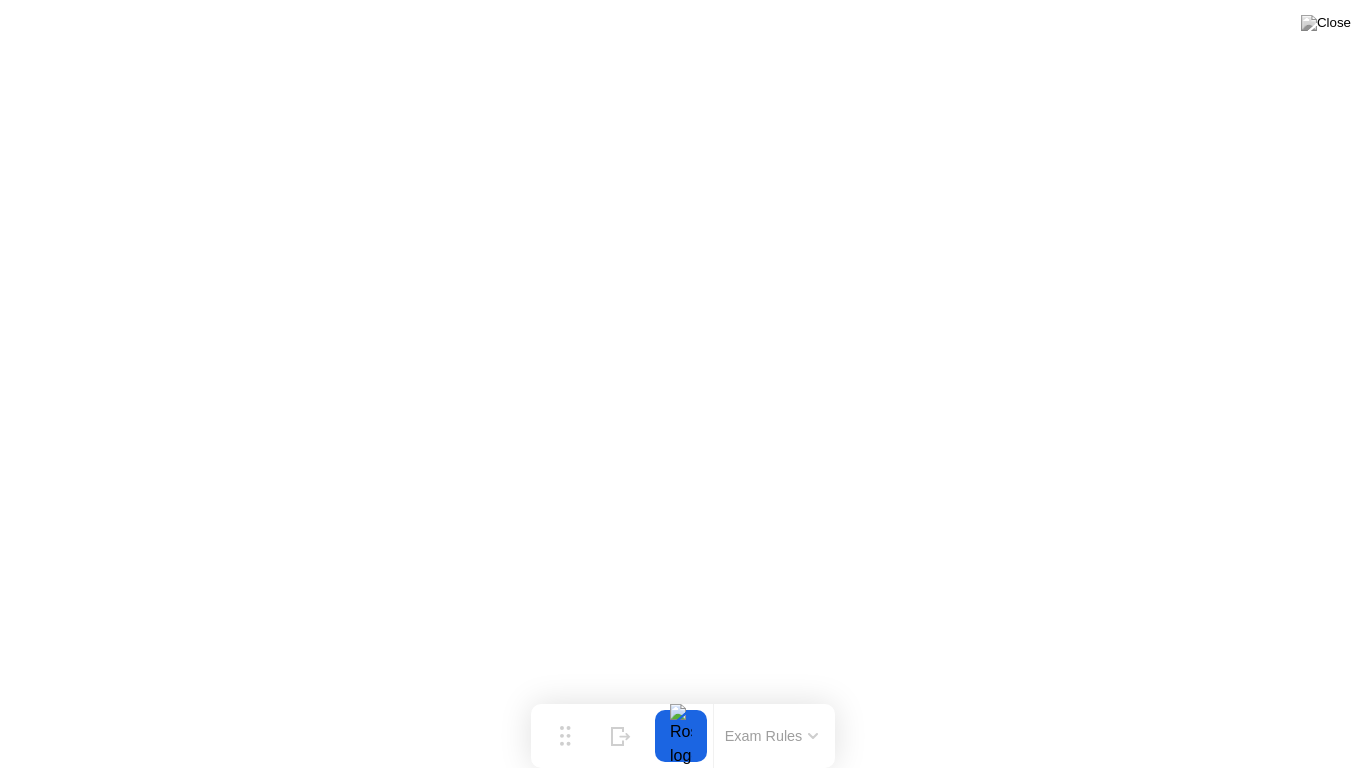 click 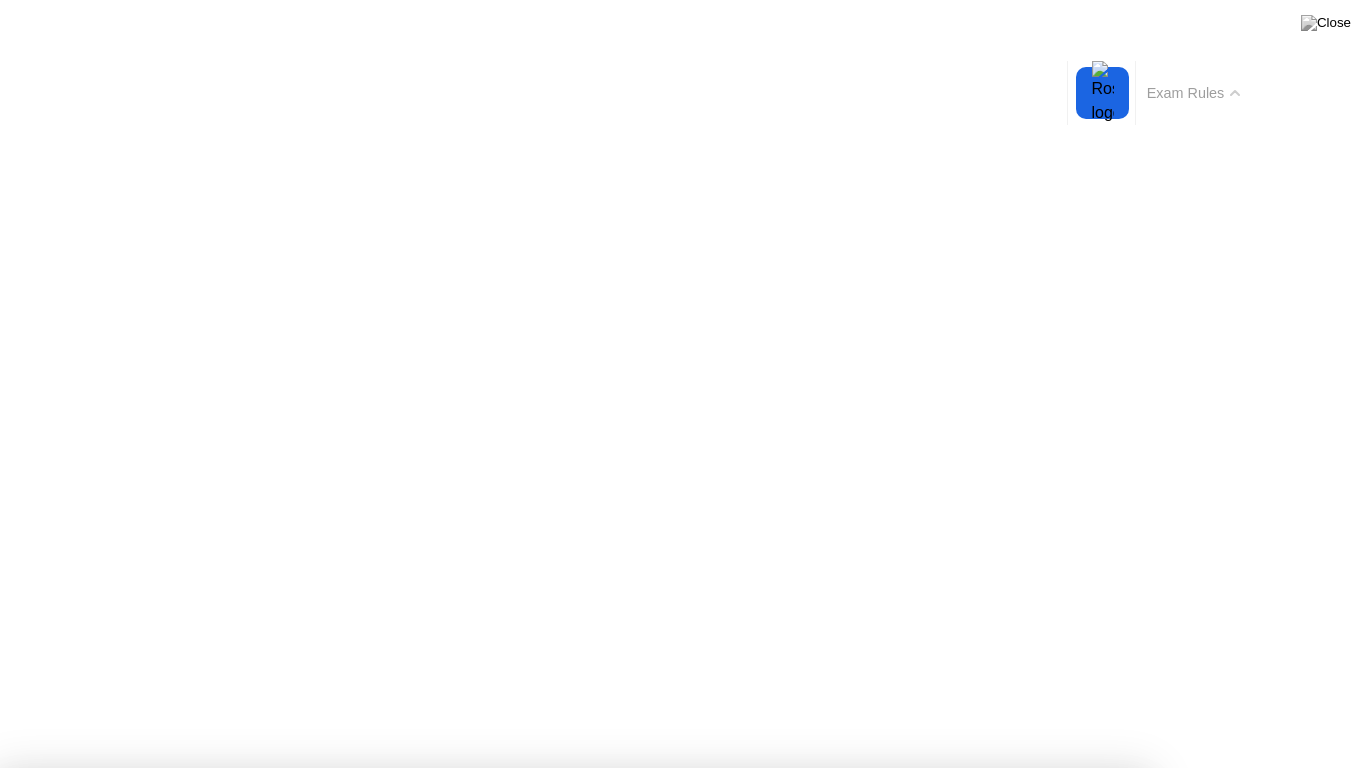 click on "Got it!" at bounding box center (574, 1375) 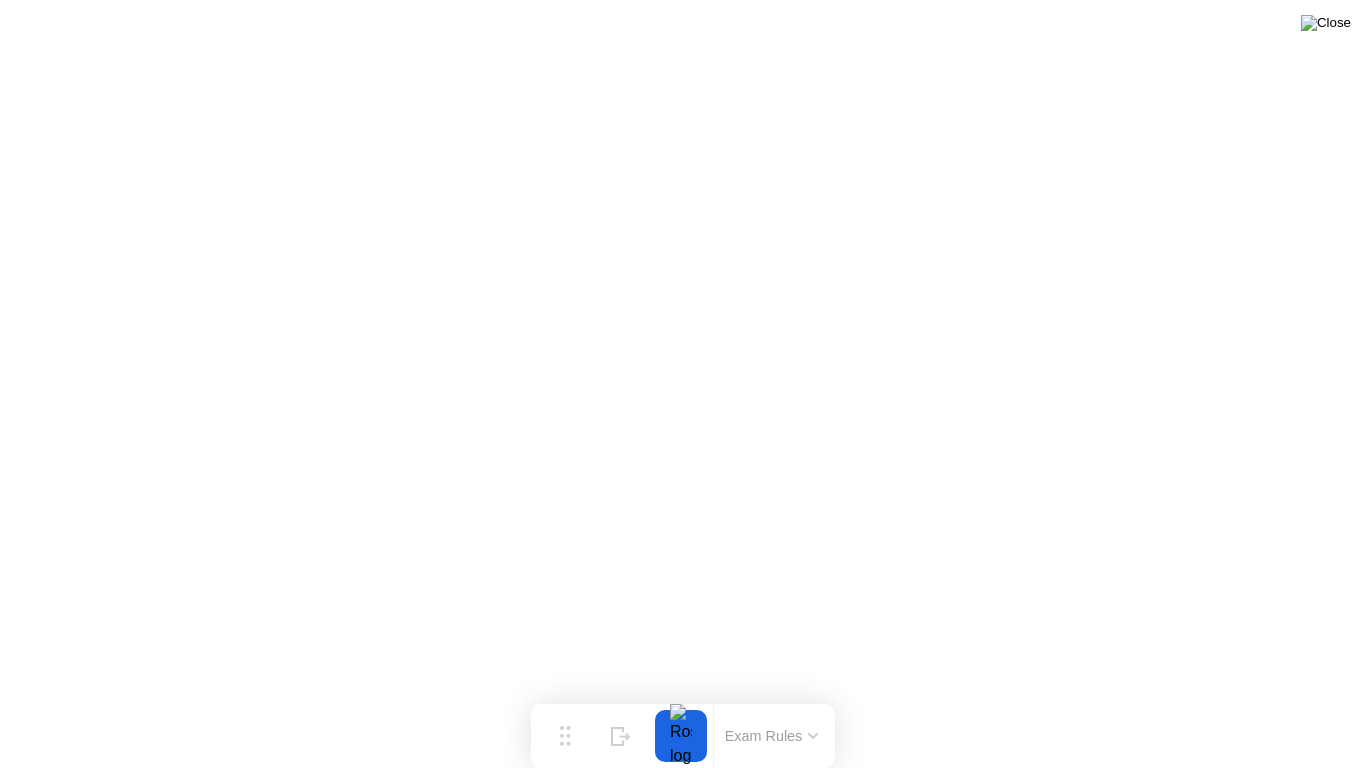 click at bounding box center [1326, 23] 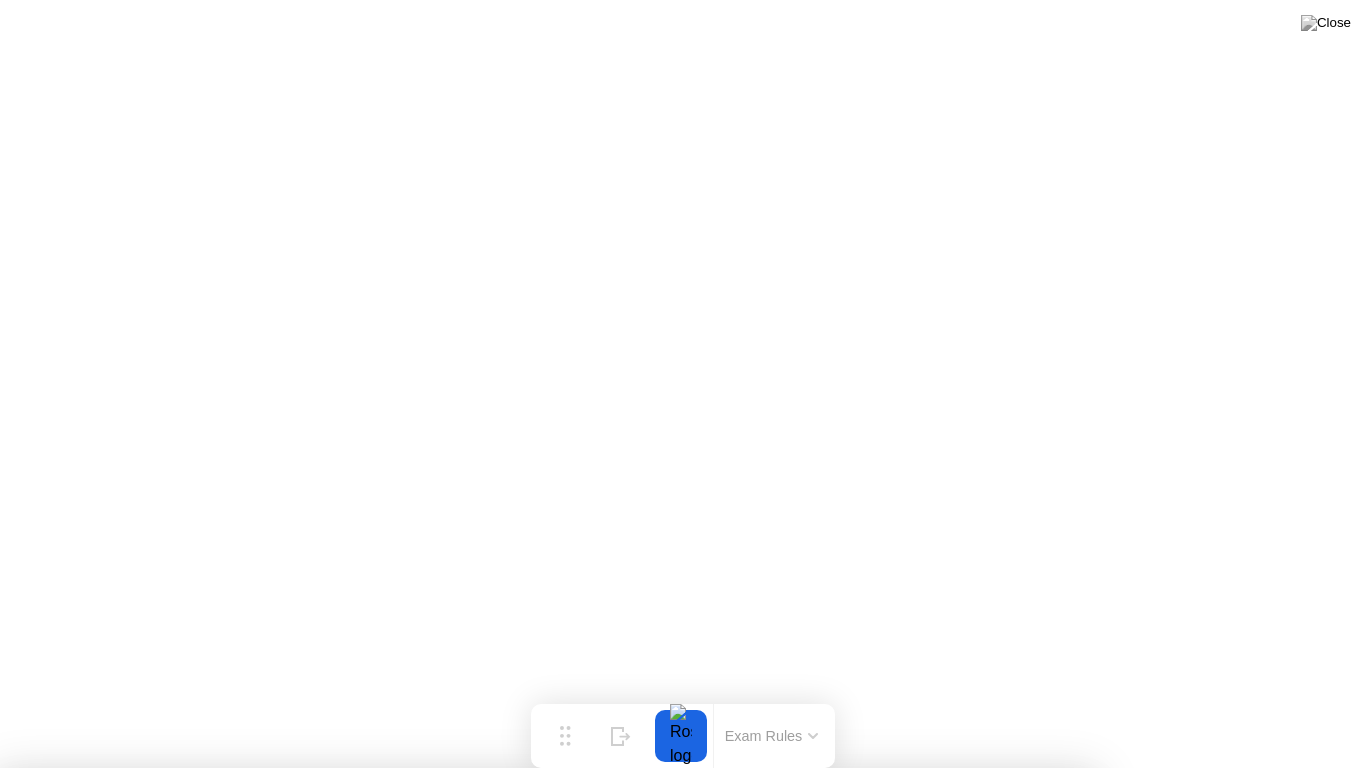 click on "No" at bounding box center (594, 881) 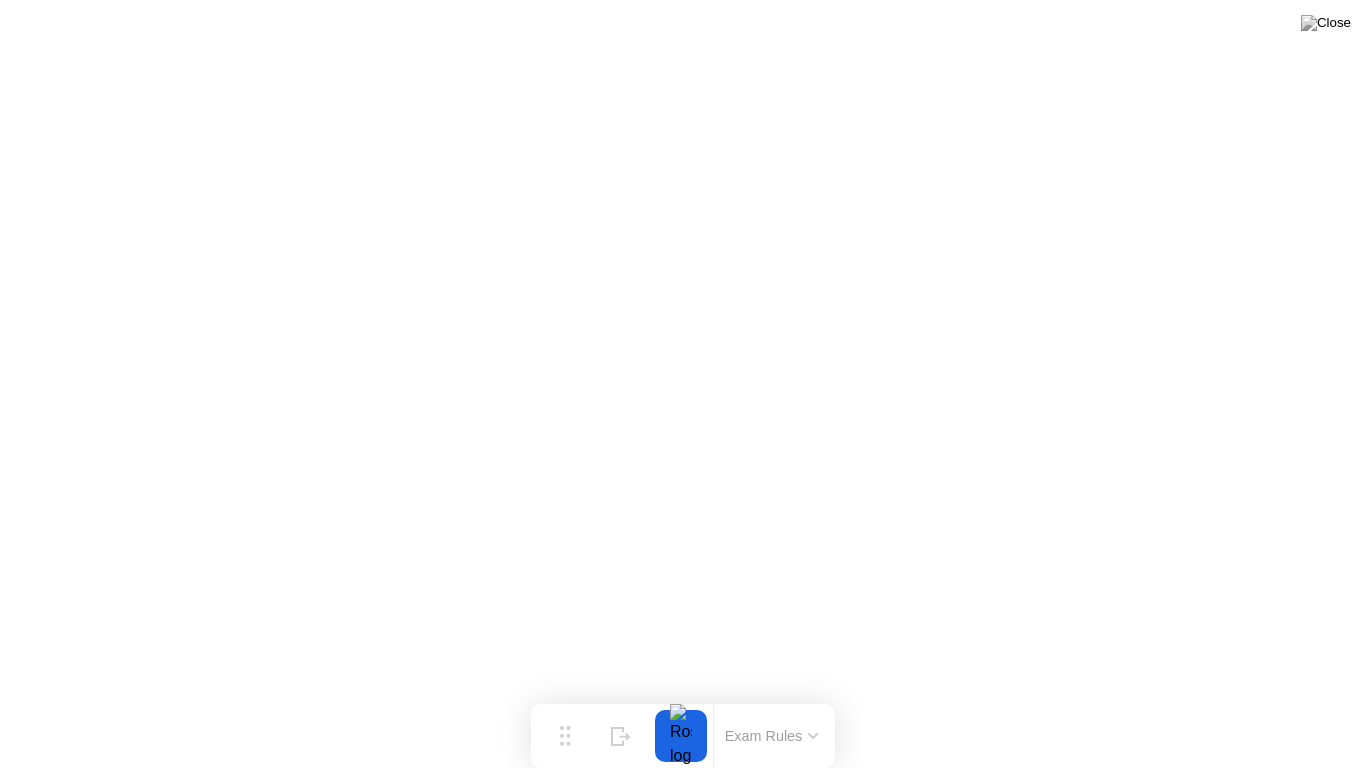 click 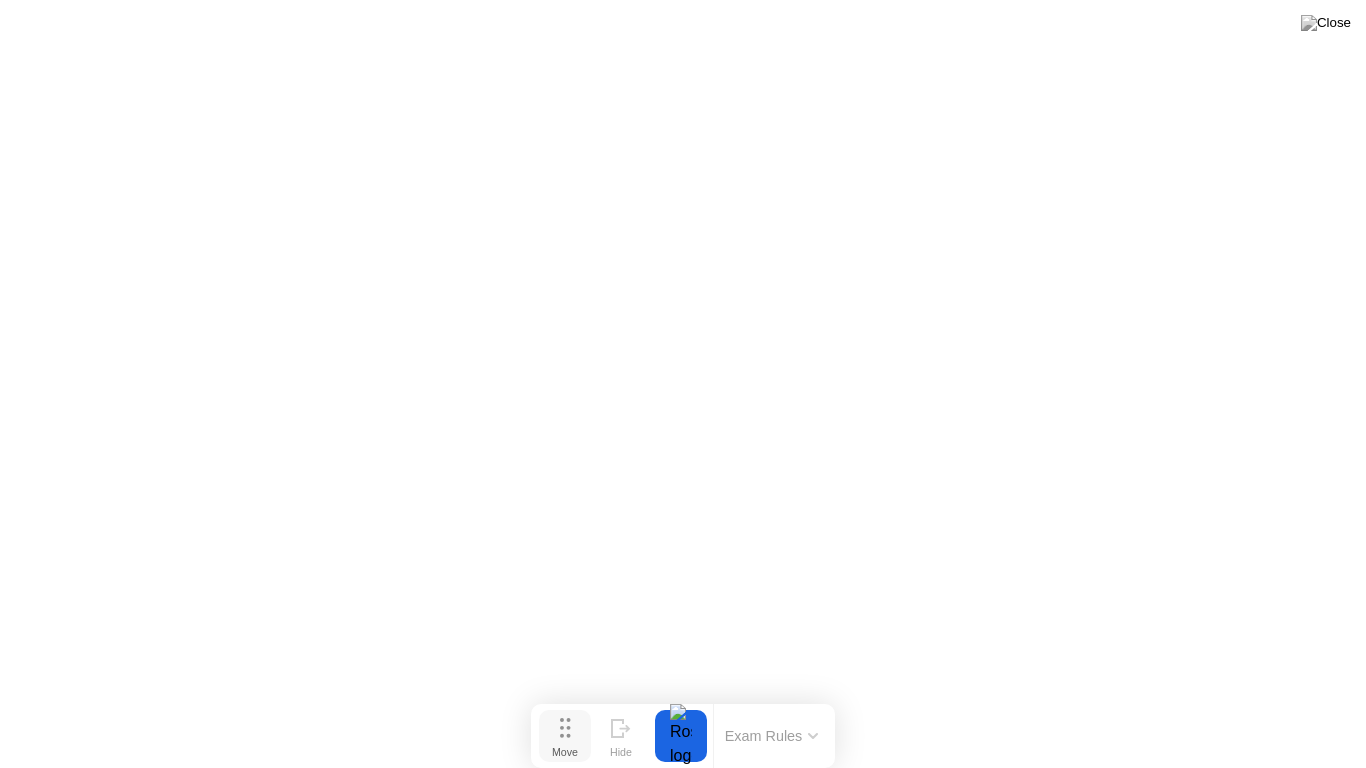click on "Move" at bounding box center [565, 752] 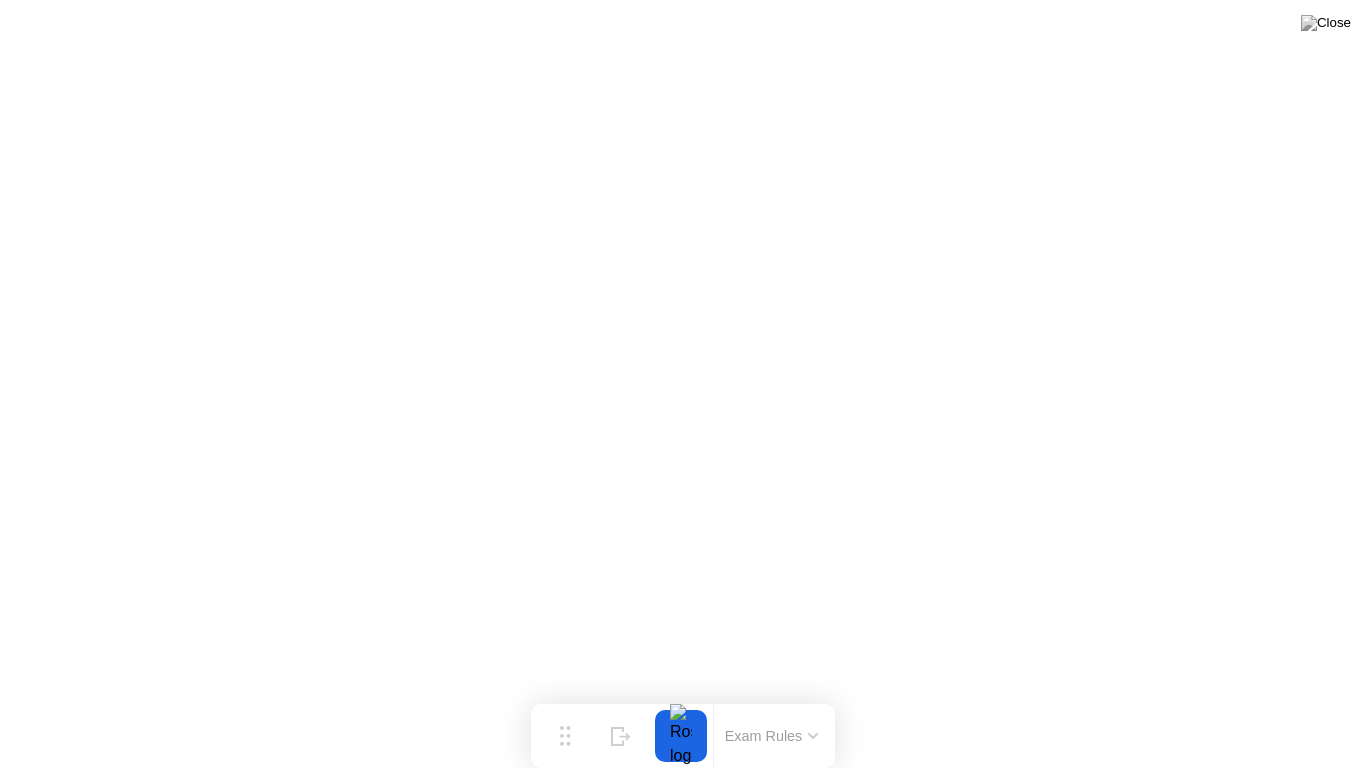 click on "Exam Rules" 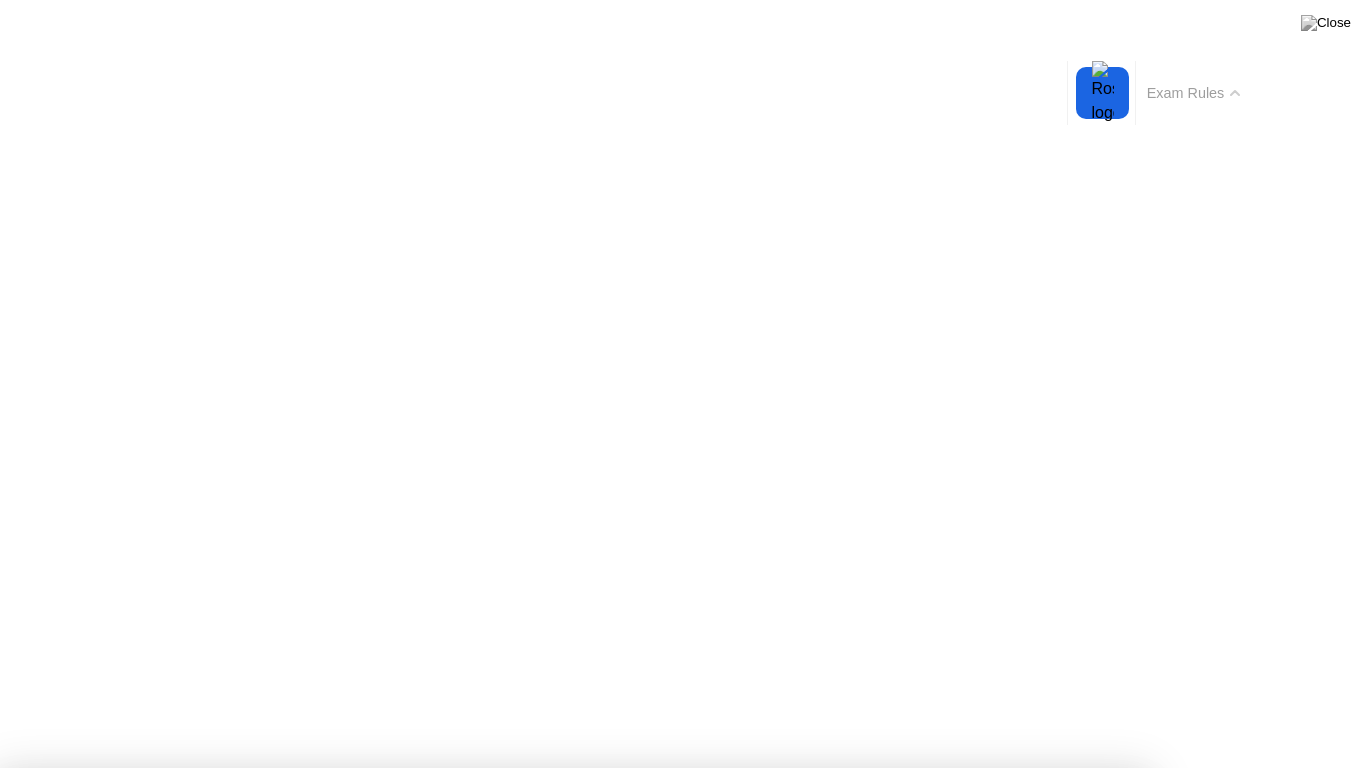 click on "Got it!" at bounding box center [574, 1375] 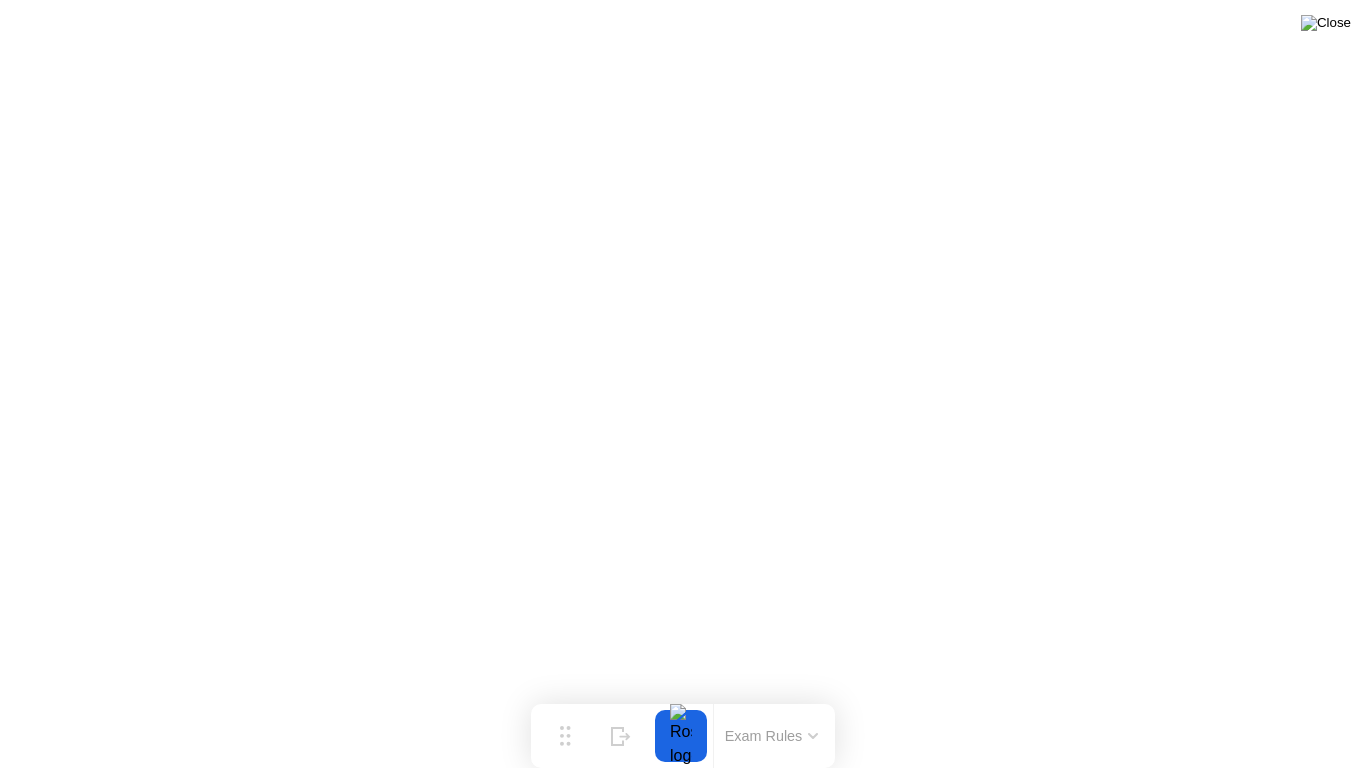 click at bounding box center [1326, 23] 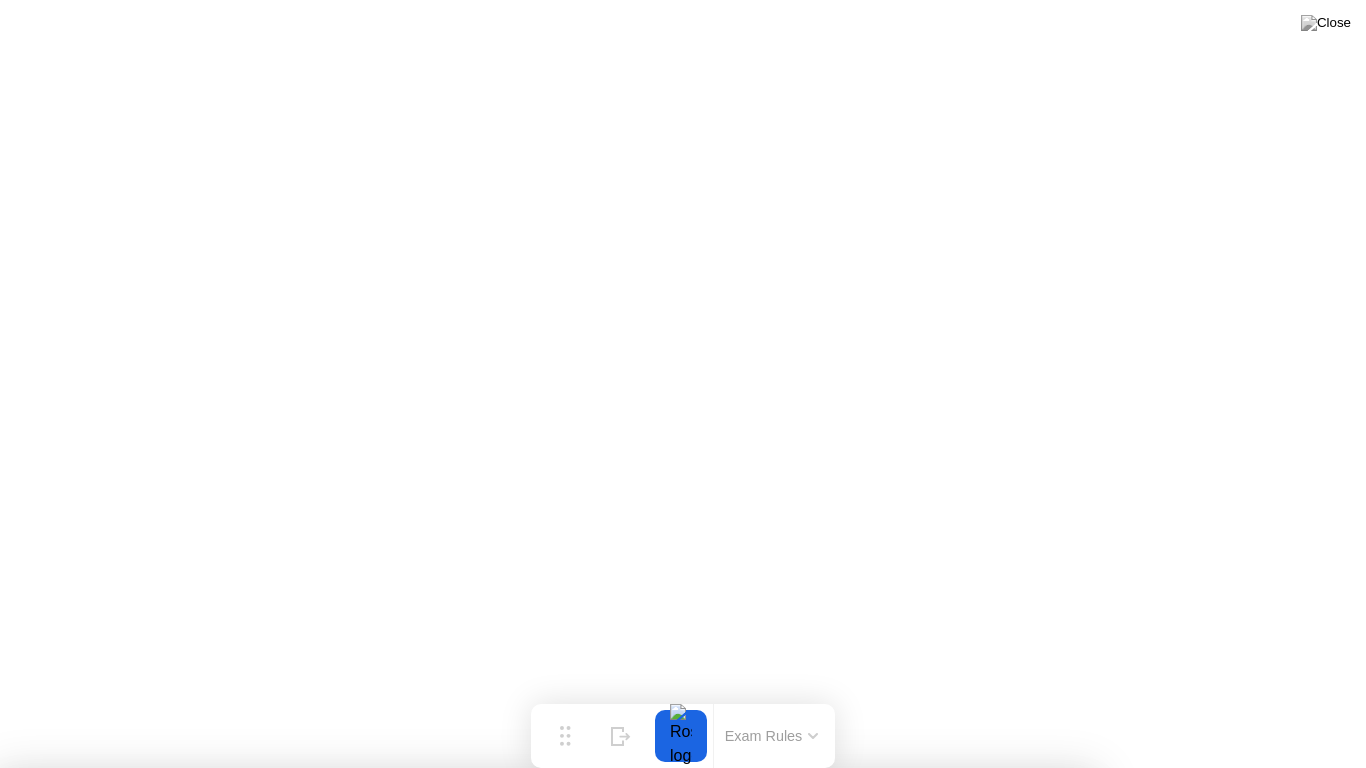 click on "Yes" at bounding box center (498, 881) 